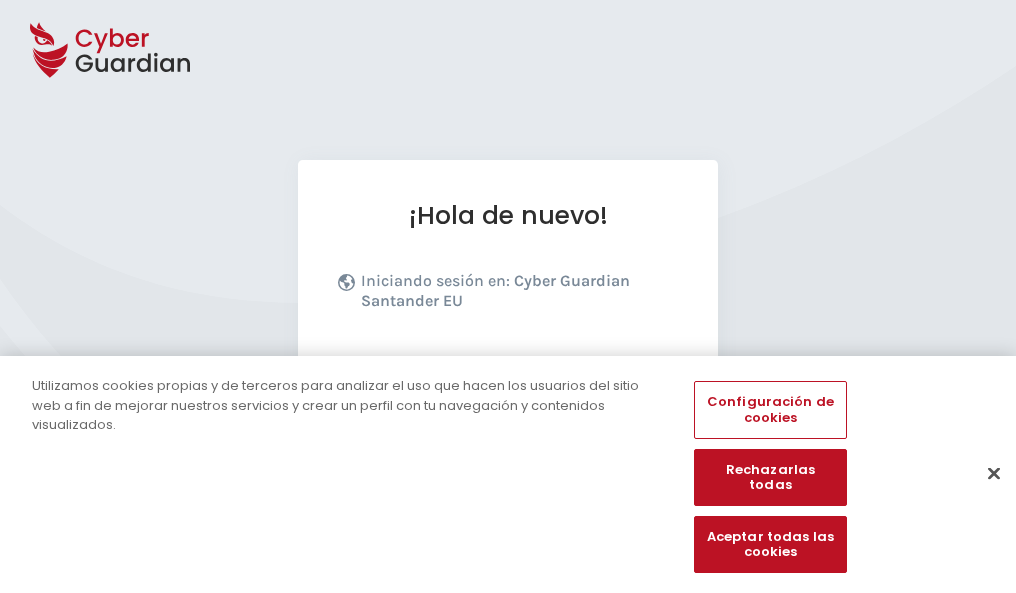 scroll, scrollTop: 245, scrollLeft: 0, axis: vertical 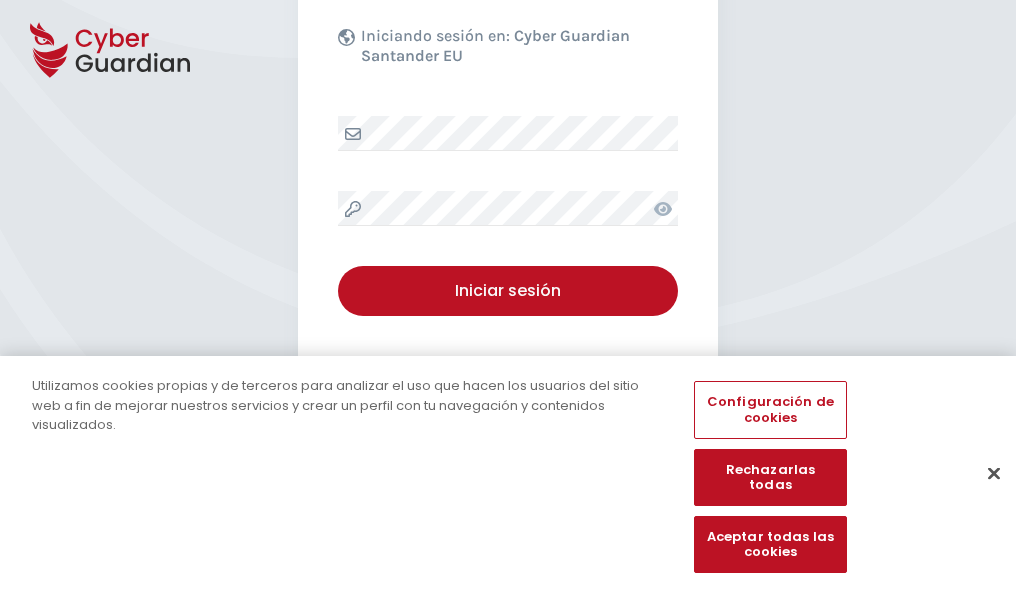 click at bounding box center (994, 473) 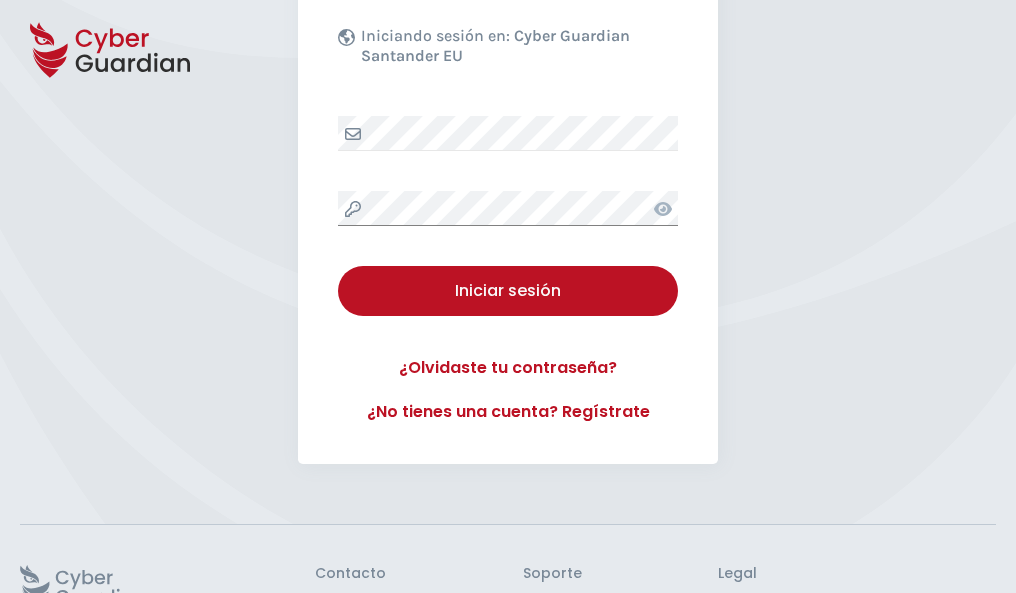 scroll, scrollTop: 389, scrollLeft: 0, axis: vertical 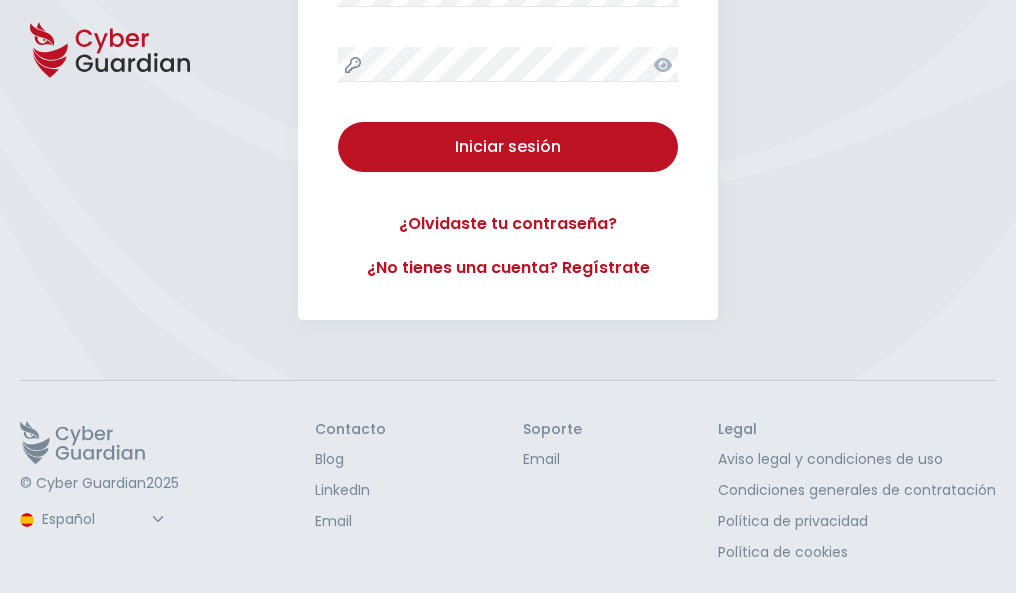 type 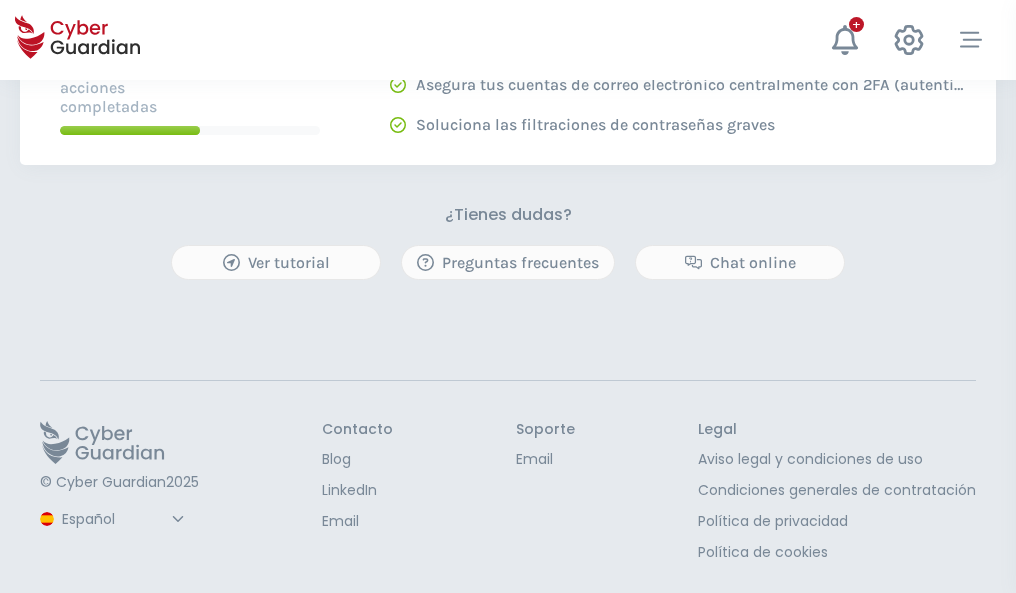 scroll, scrollTop: 0, scrollLeft: 0, axis: both 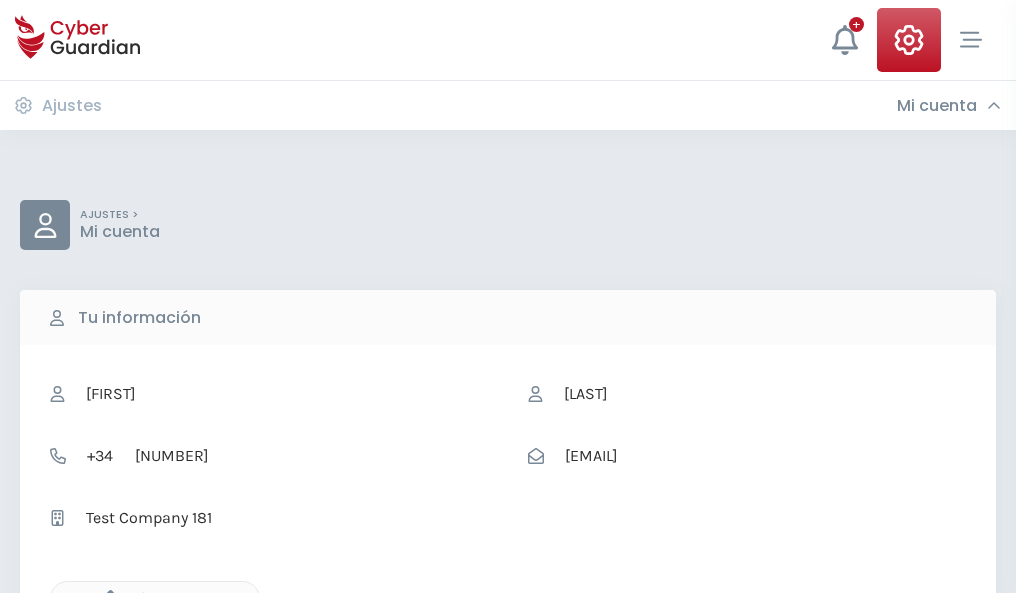 click 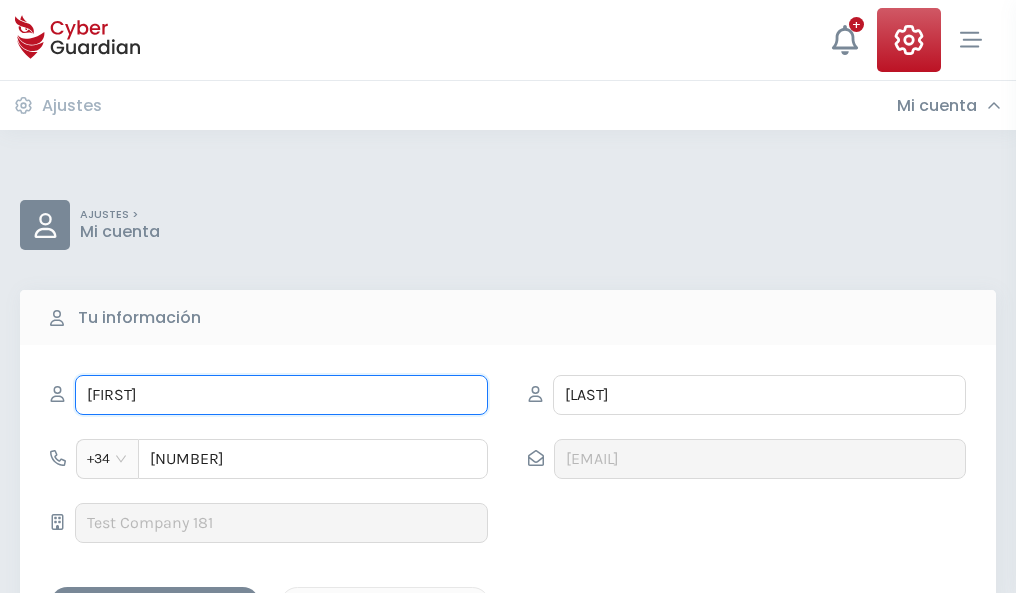 click on "JOSE ANGEL" at bounding box center (281, 395) 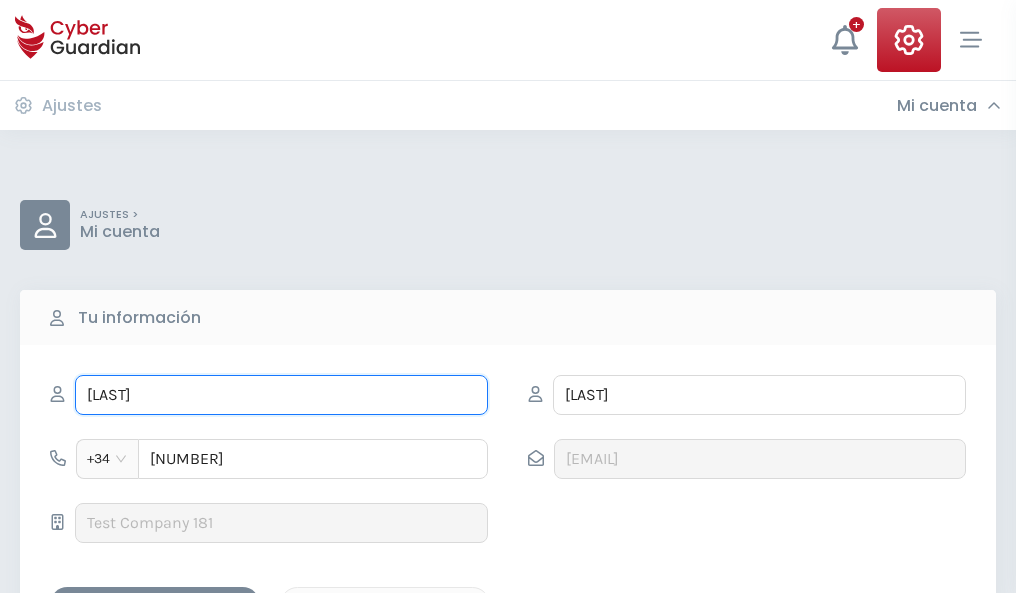 type on "Pilar" 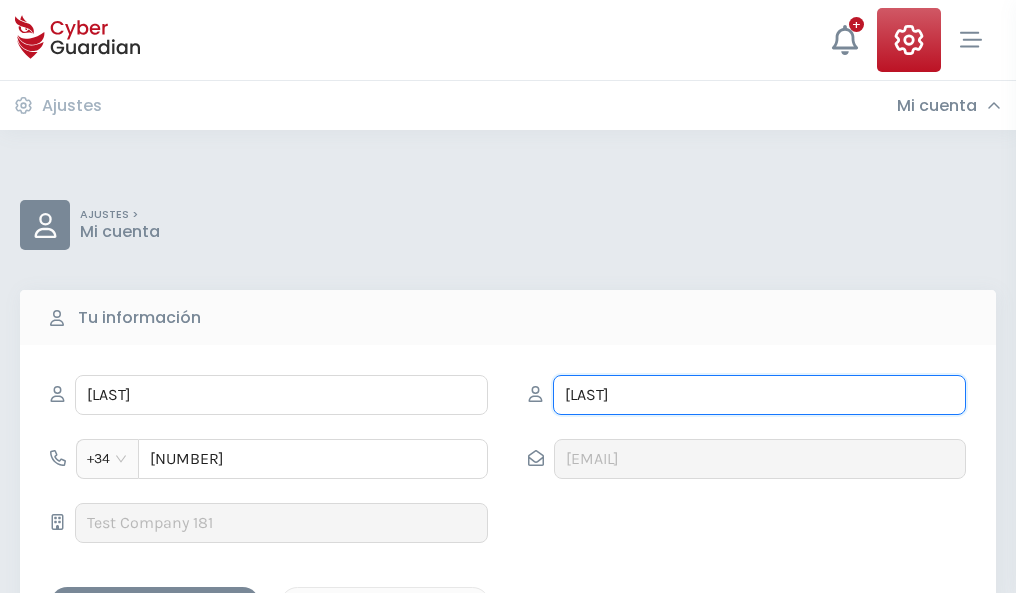 click on "ARROYO" at bounding box center [759, 395] 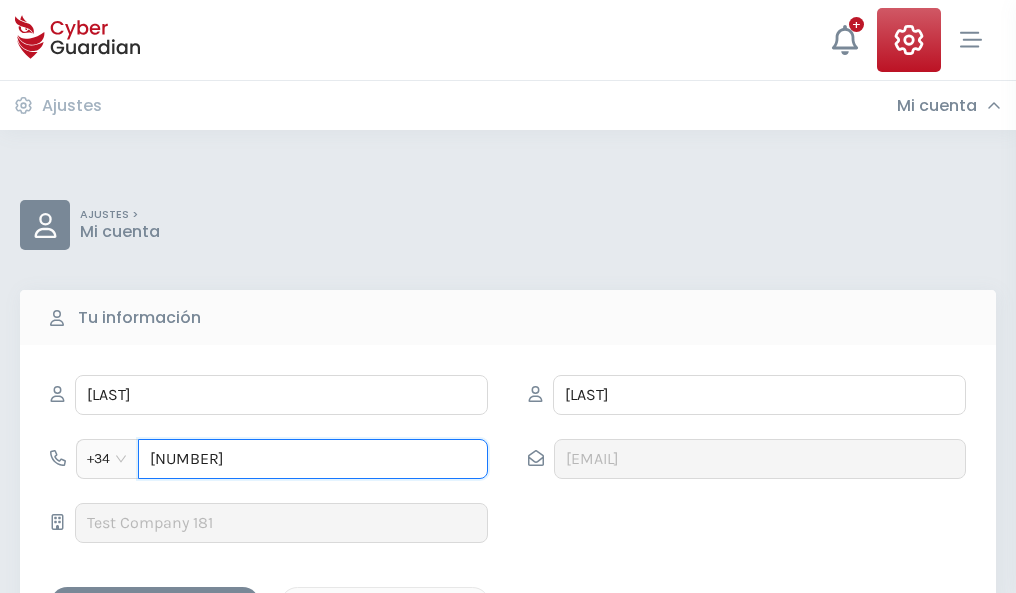 click on "925346591" at bounding box center (313, 459) 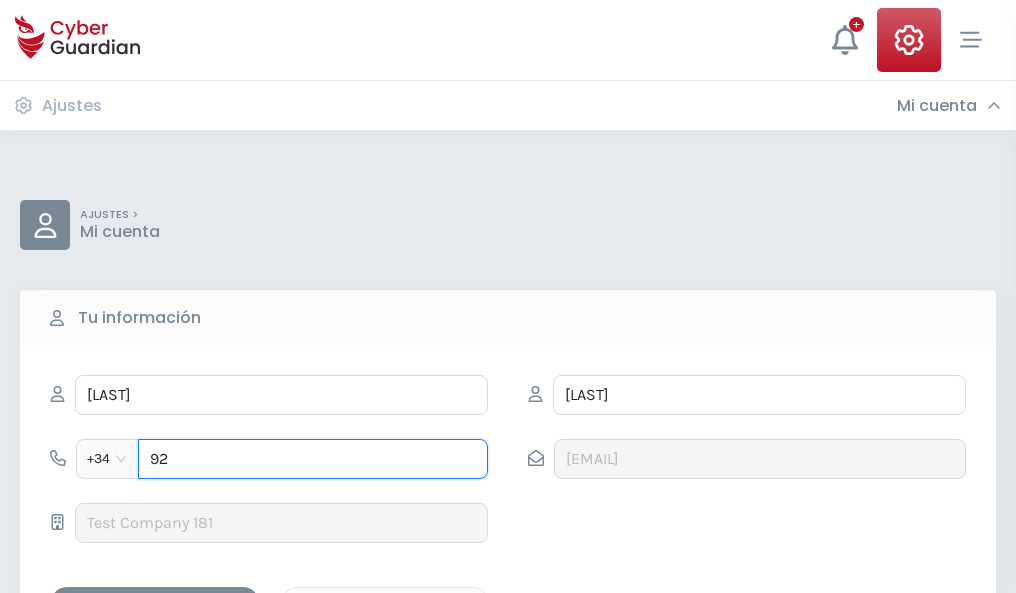 type on "9" 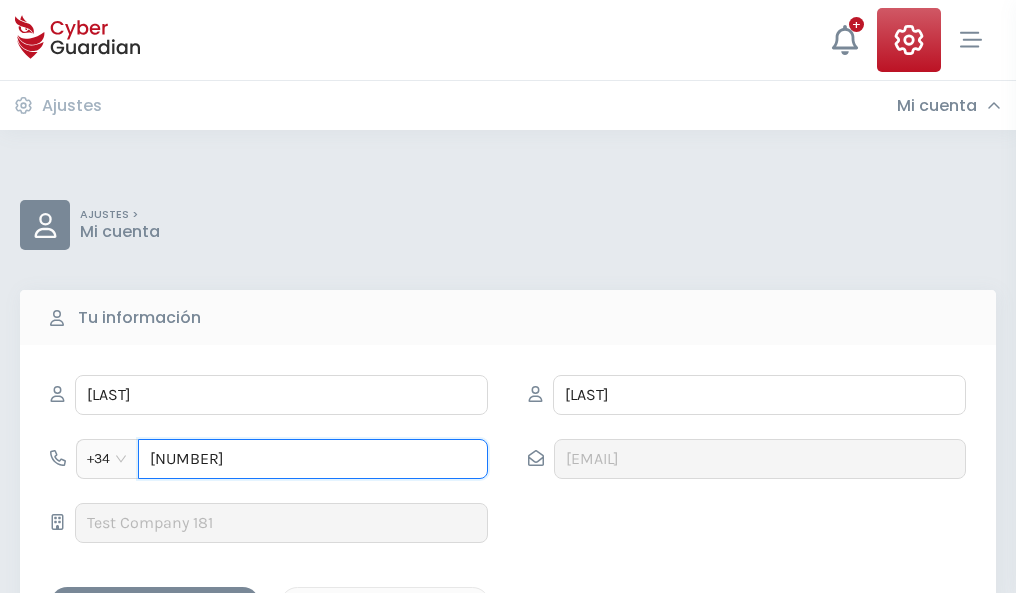 type on "814121824" 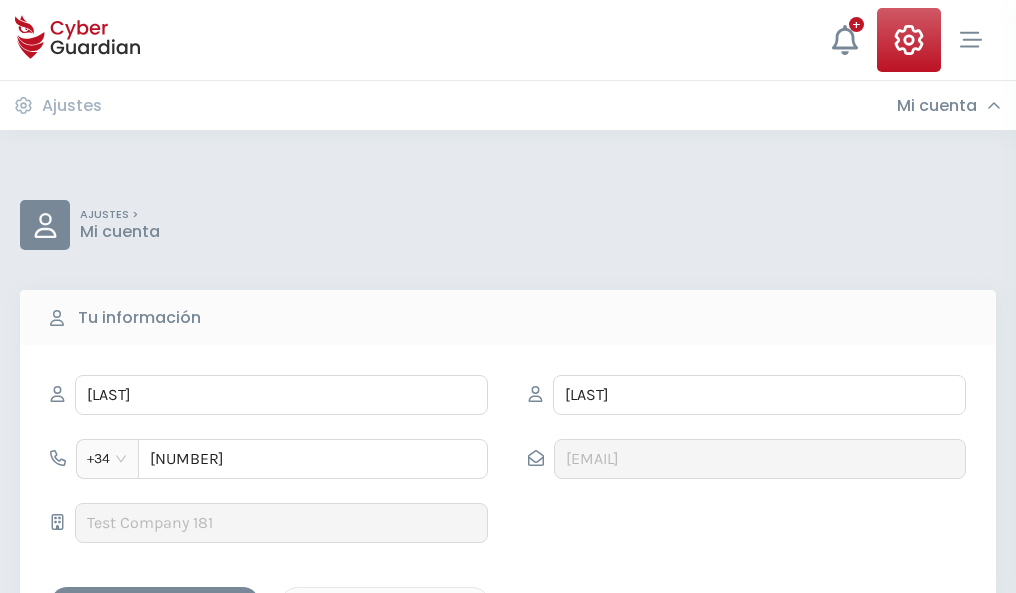 click on "Guardar cambios" at bounding box center (155, 604) 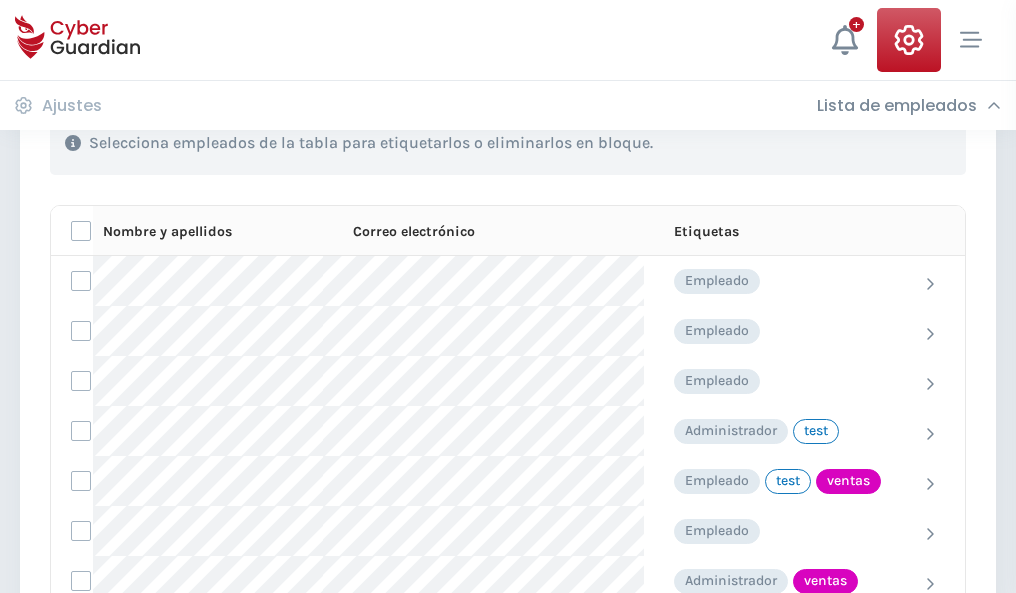 scroll, scrollTop: 906, scrollLeft: 0, axis: vertical 